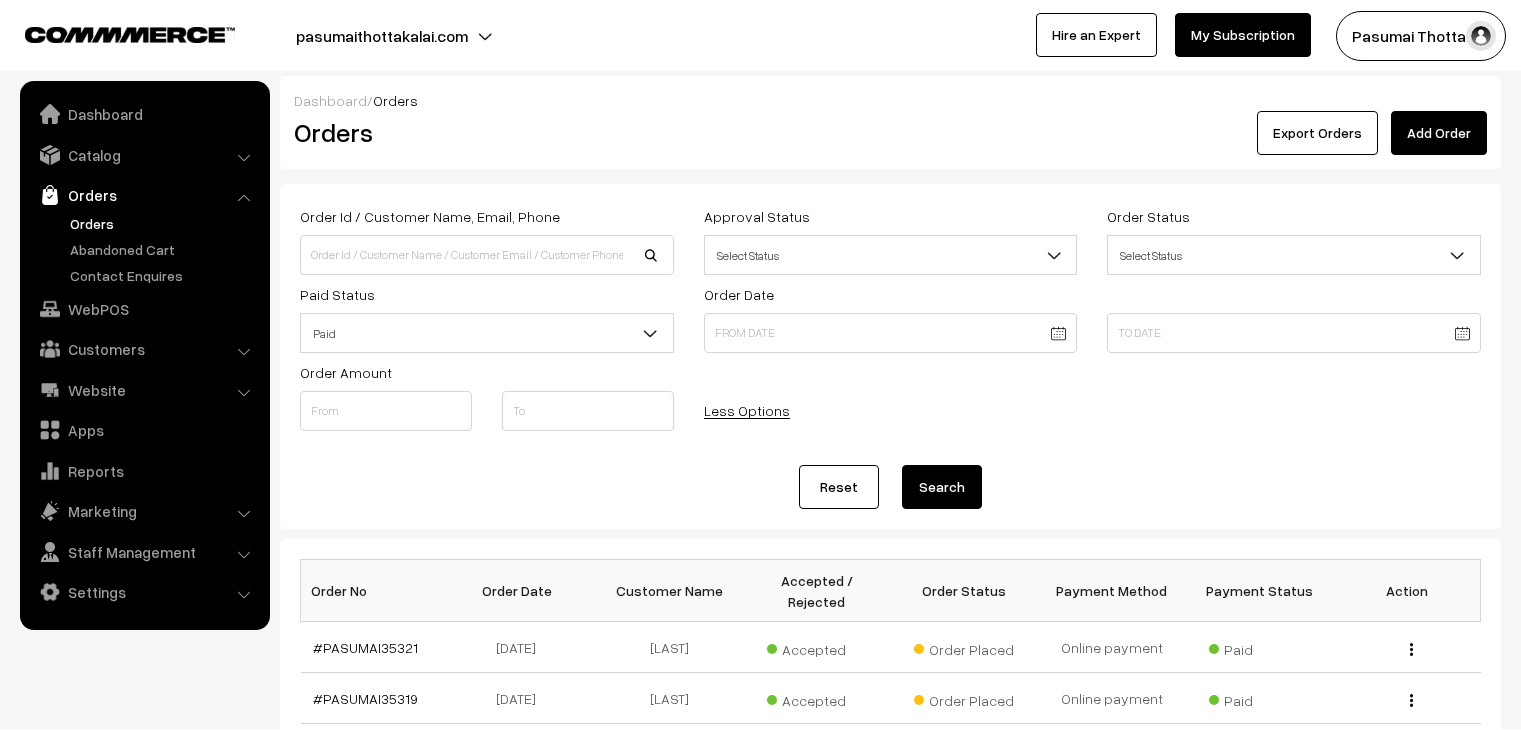 scroll, scrollTop: 0, scrollLeft: 0, axis: both 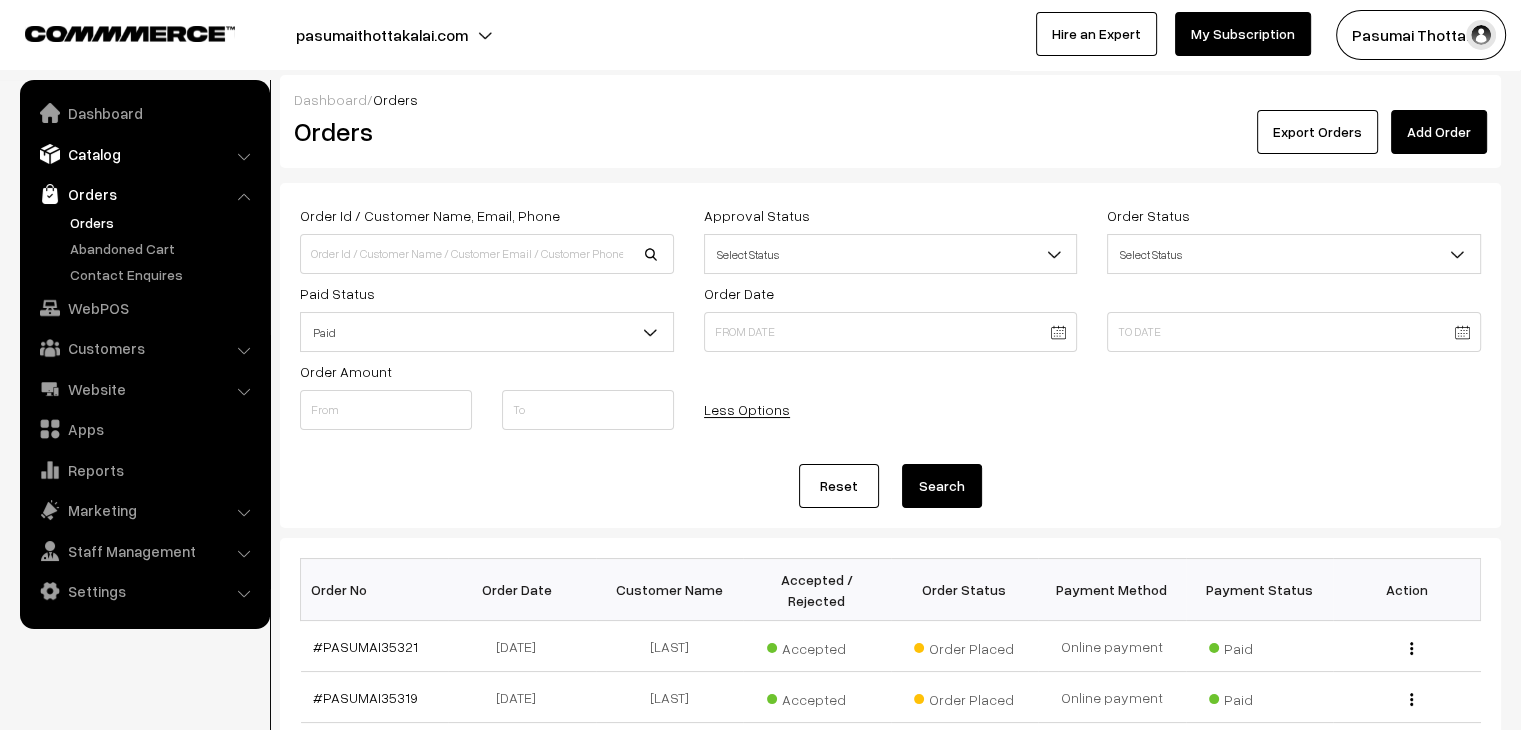 click on "Catalog" at bounding box center (144, 154) 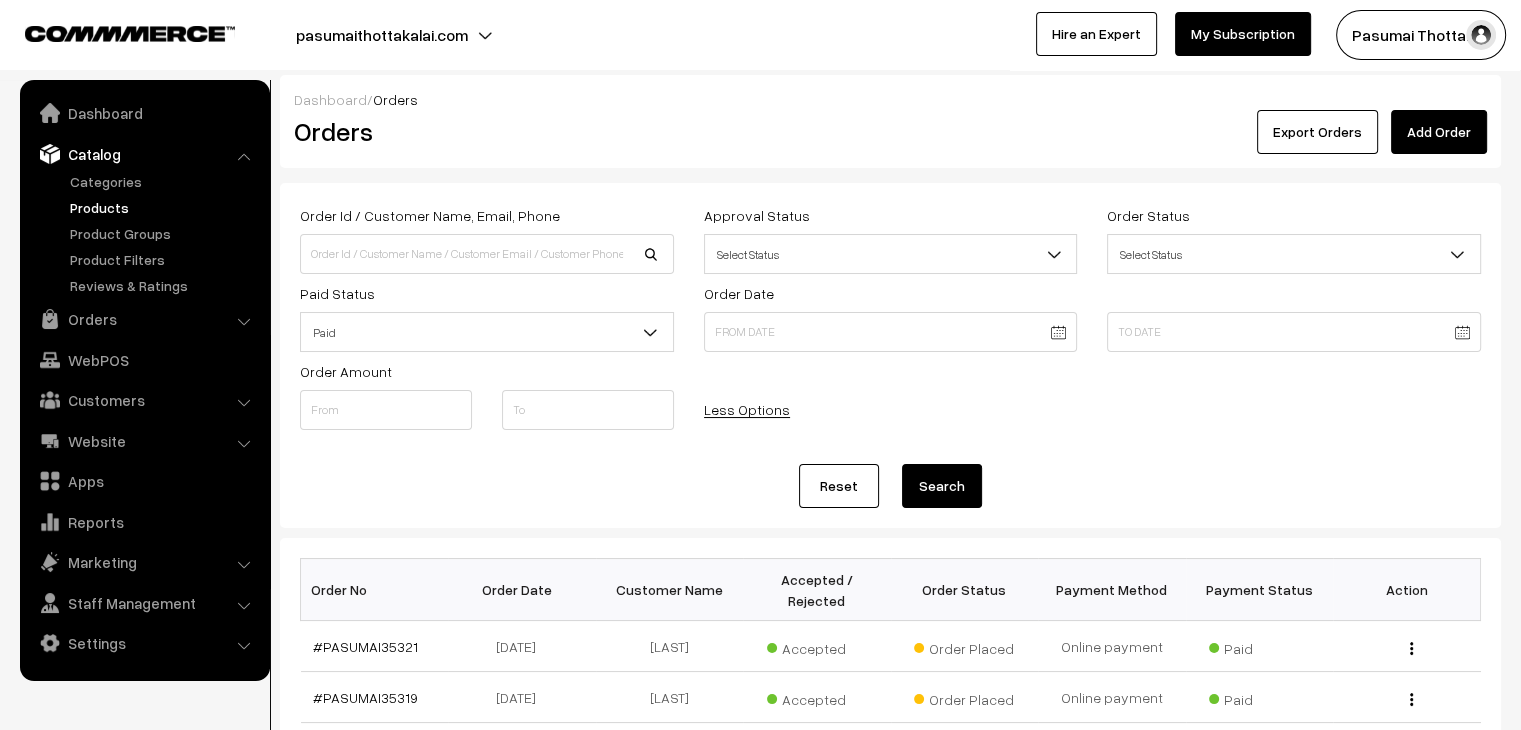 click on "Products" at bounding box center (164, 207) 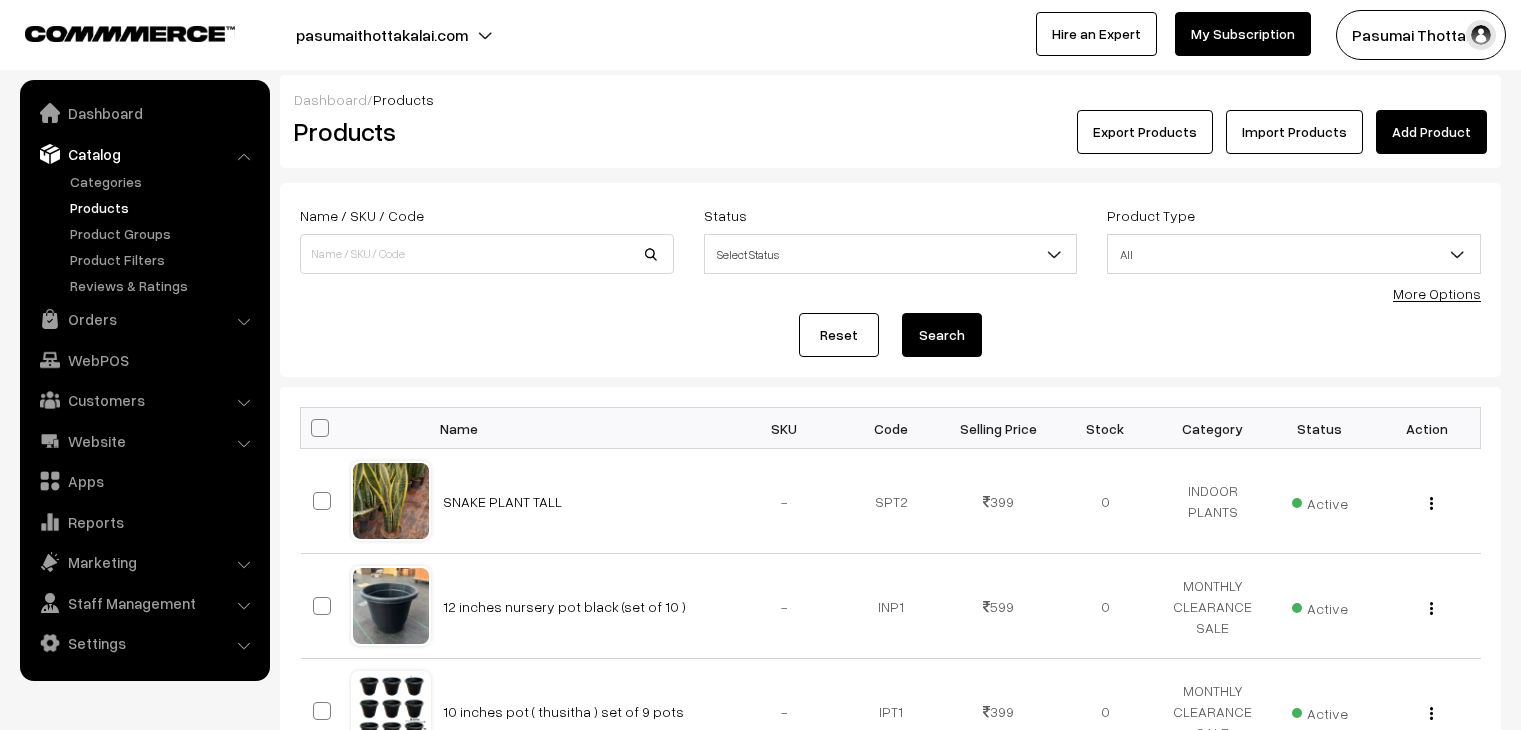 scroll, scrollTop: 0, scrollLeft: 0, axis: both 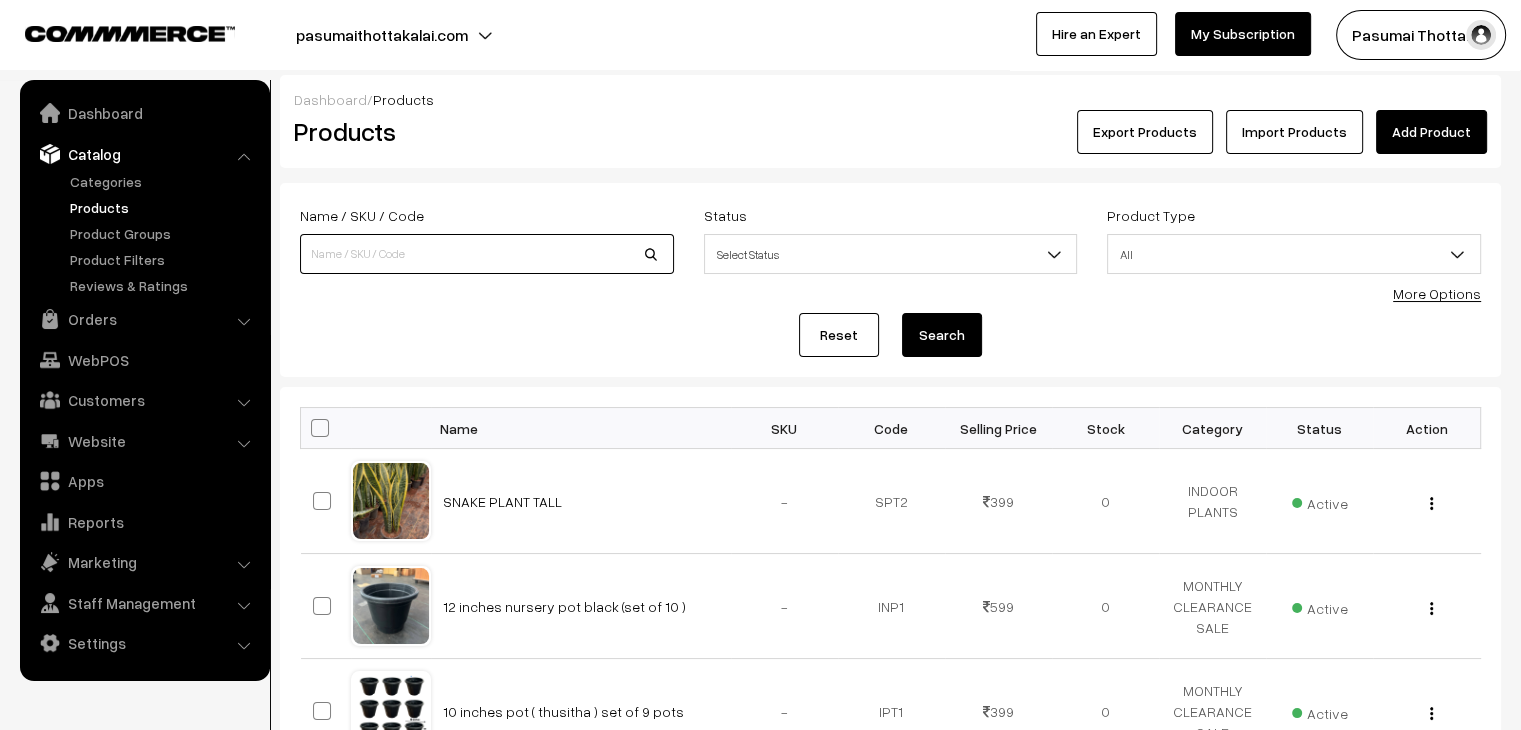 click at bounding box center (487, 254) 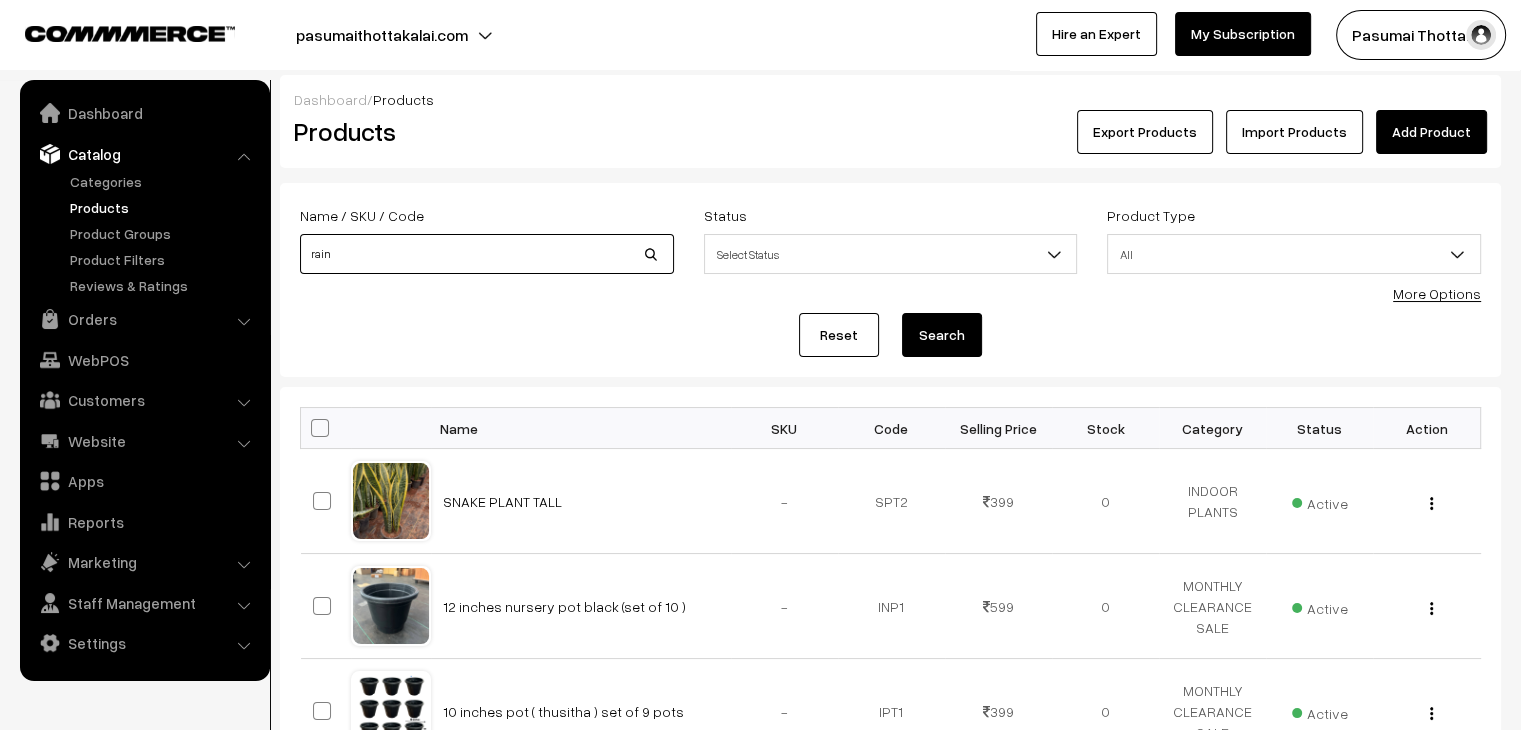 type on "rain" 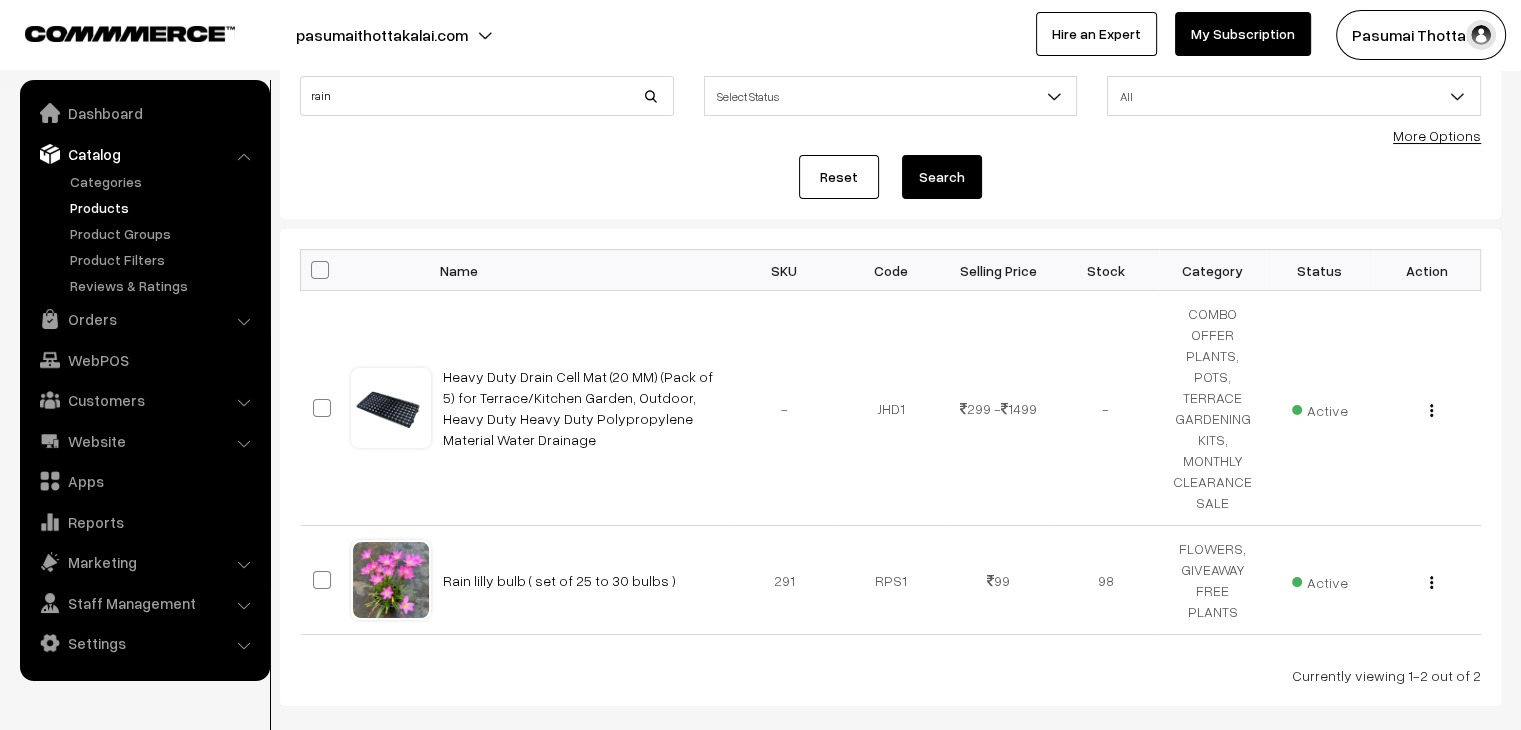 scroll, scrollTop: 160, scrollLeft: 0, axis: vertical 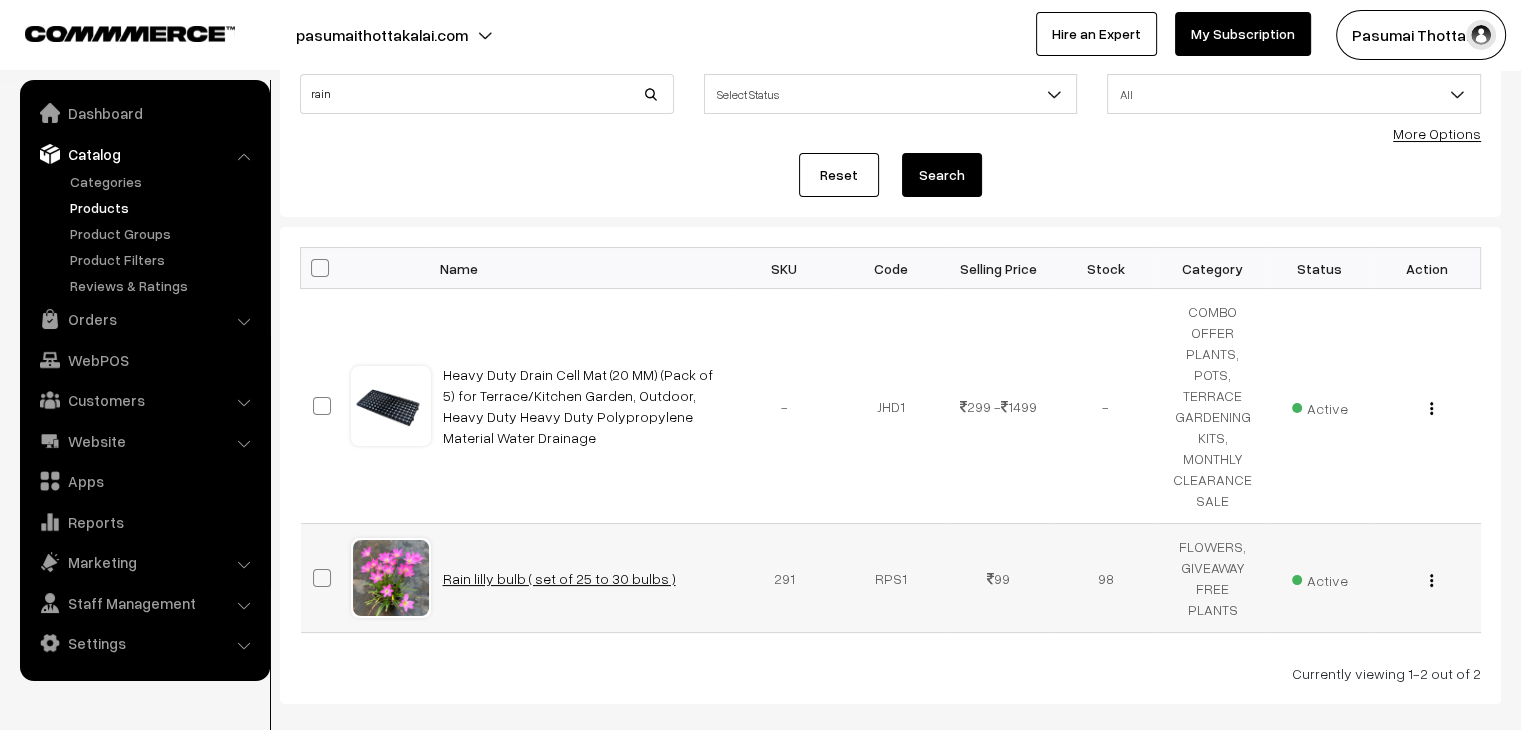 click on "Rain lilly bulb ( set of 25 to 30 bulbs )" at bounding box center [559, 578] 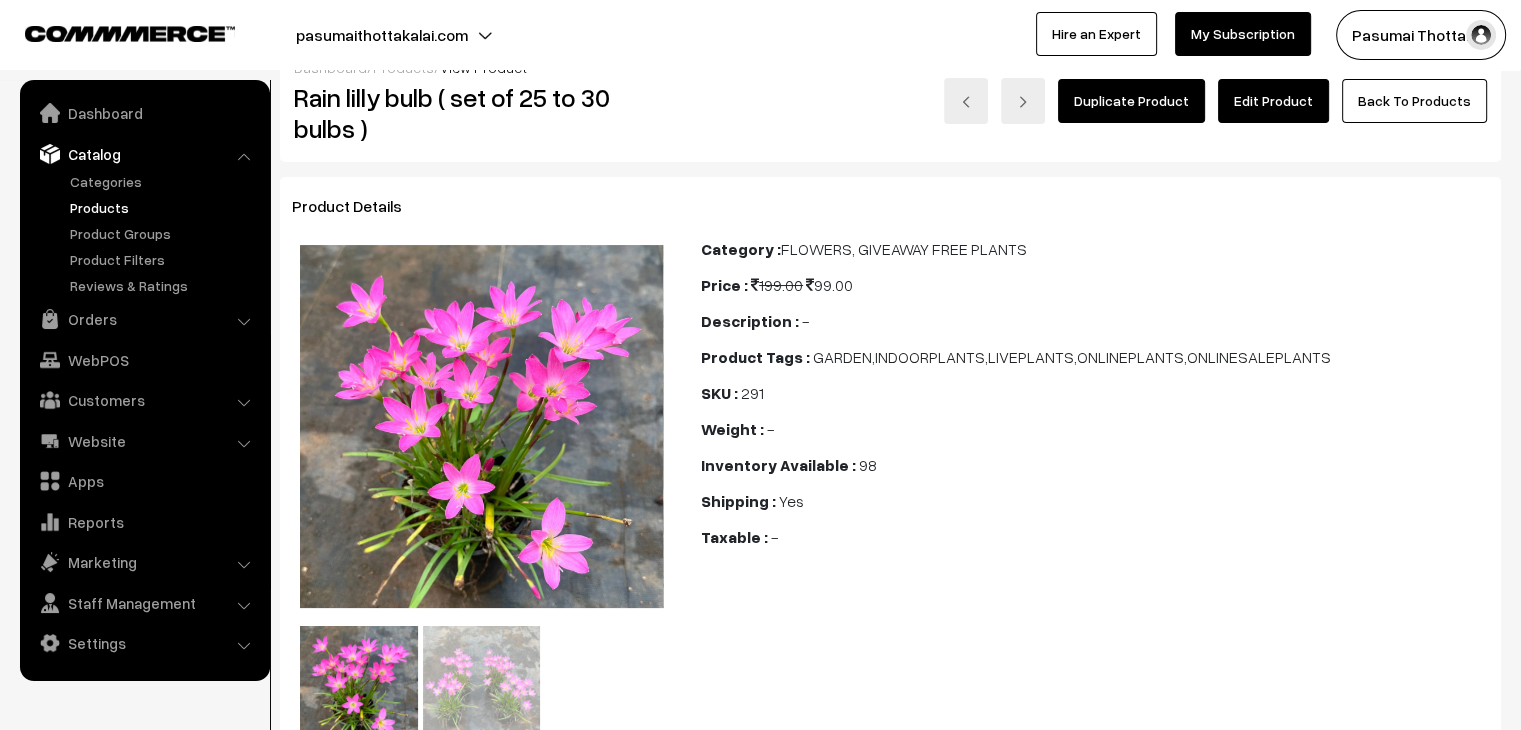 scroll, scrollTop: 0, scrollLeft: 0, axis: both 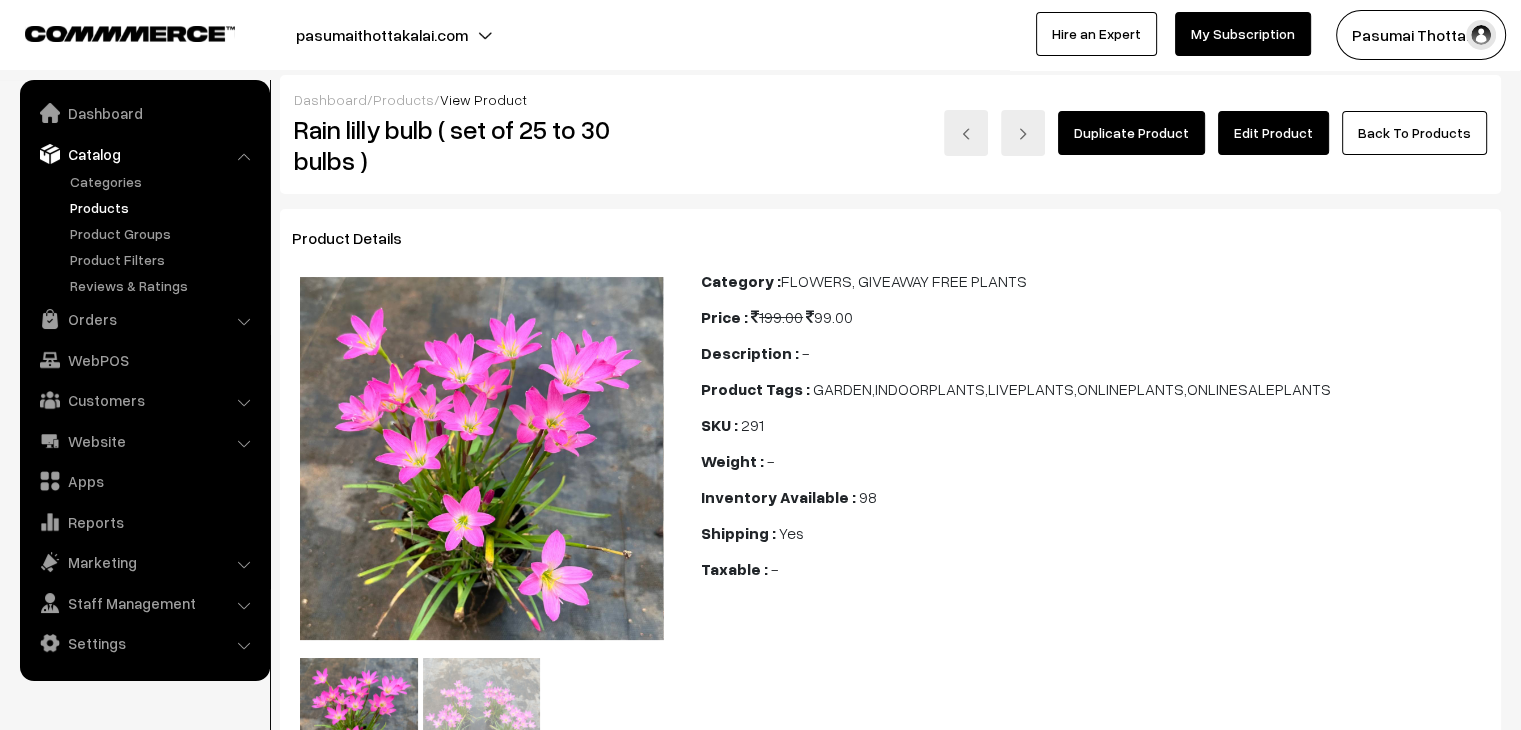 click on "Edit Product" at bounding box center [1273, 133] 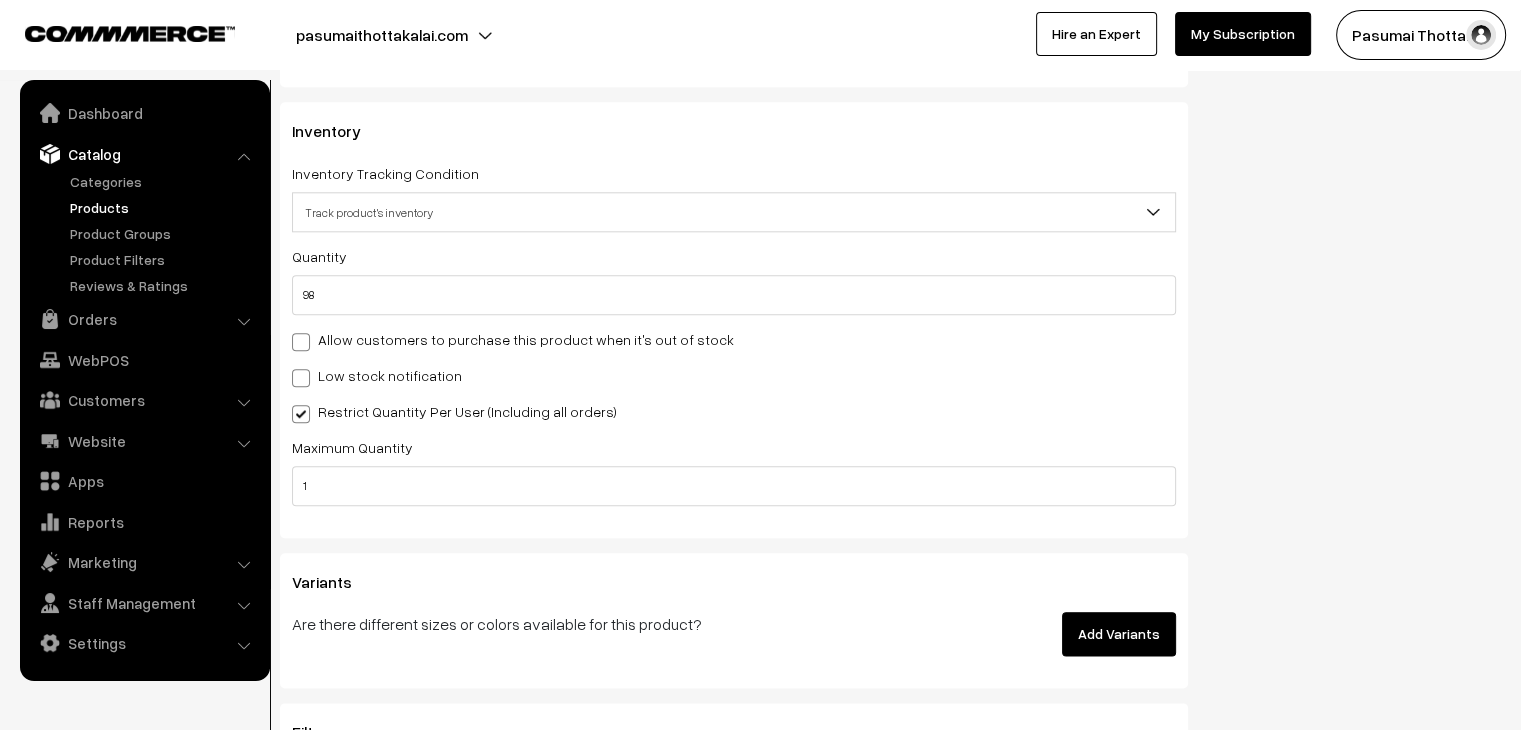 scroll, scrollTop: 2200, scrollLeft: 0, axis: vertical 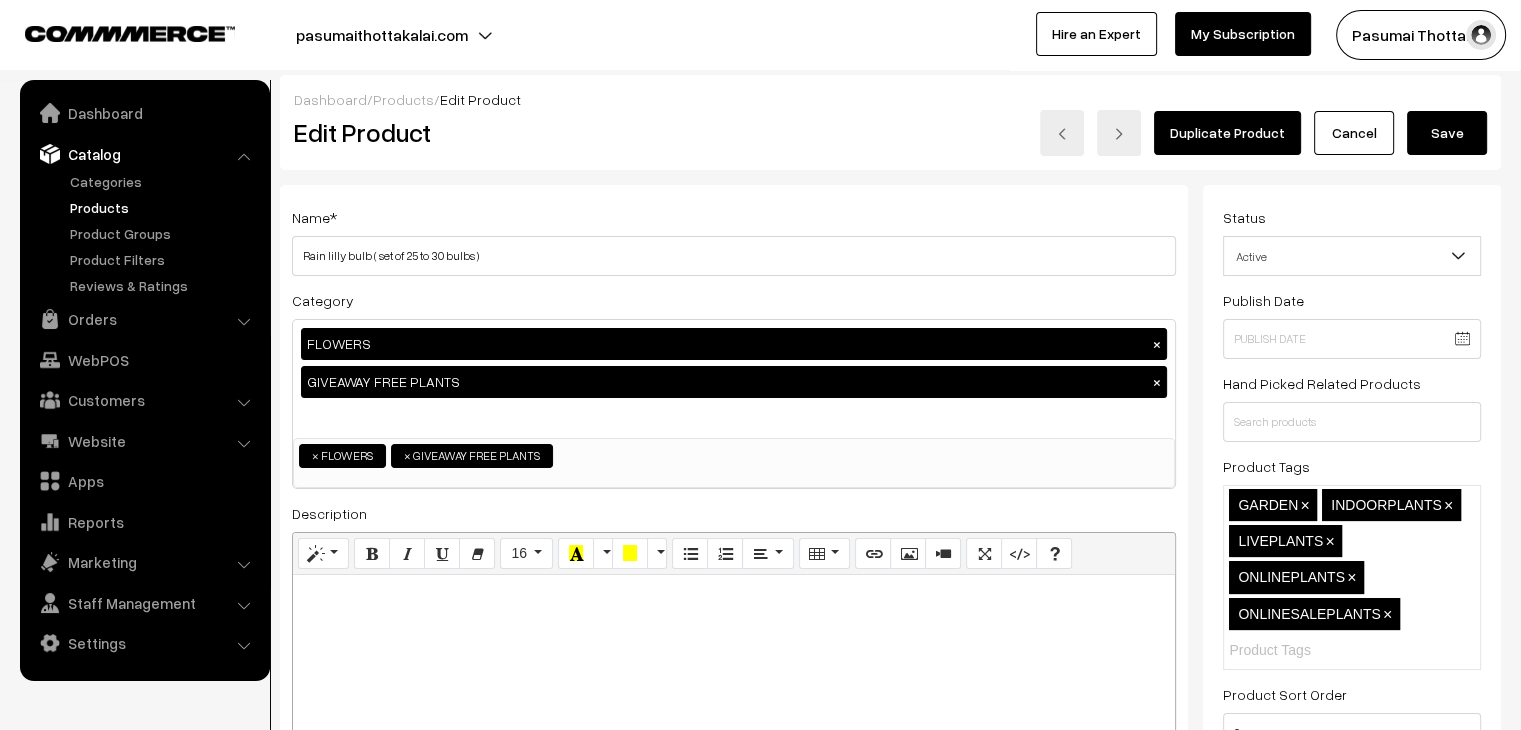 click on "Save" at bounding box center [1447, 133] 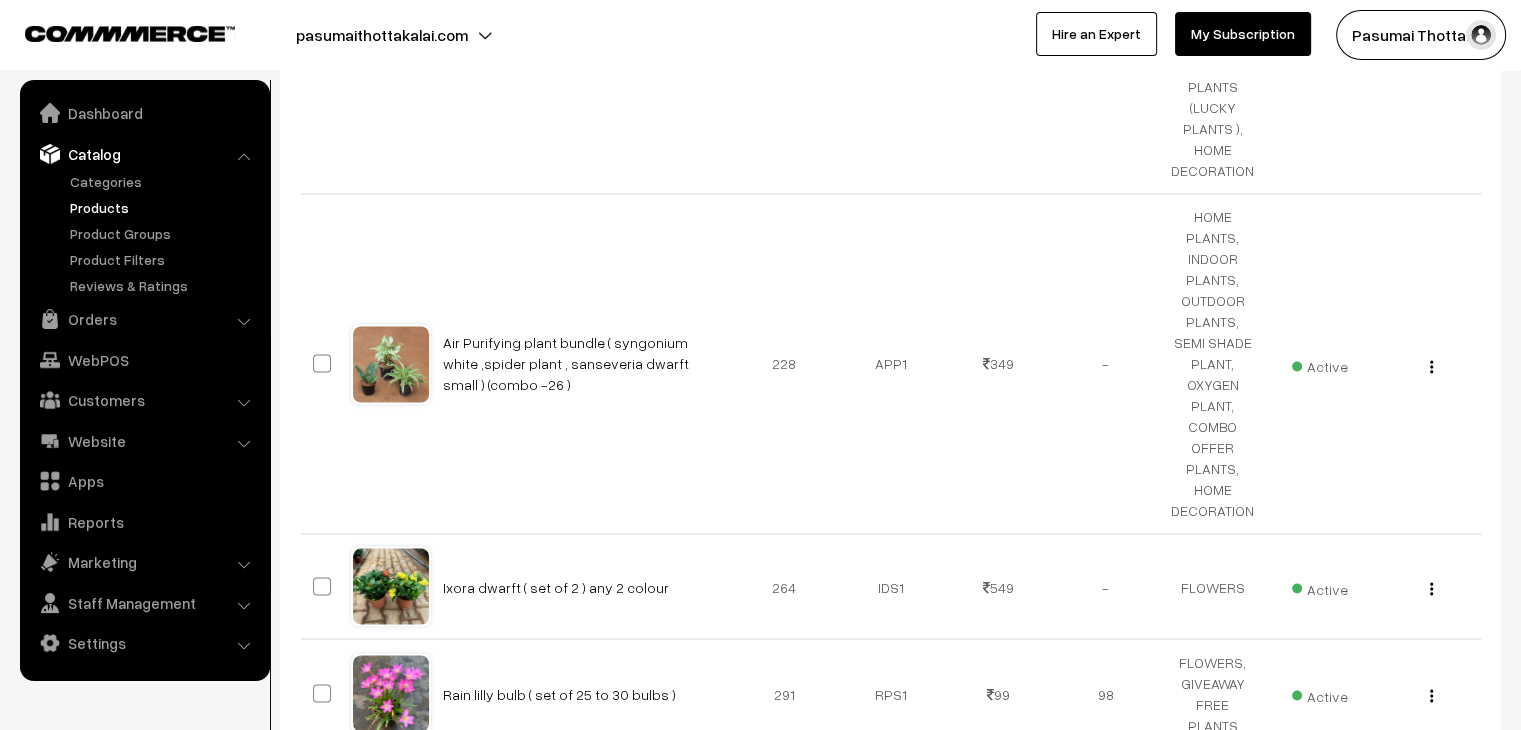 scroll, scrollTop: 10897, scrollLeft: 0, axis: vertical 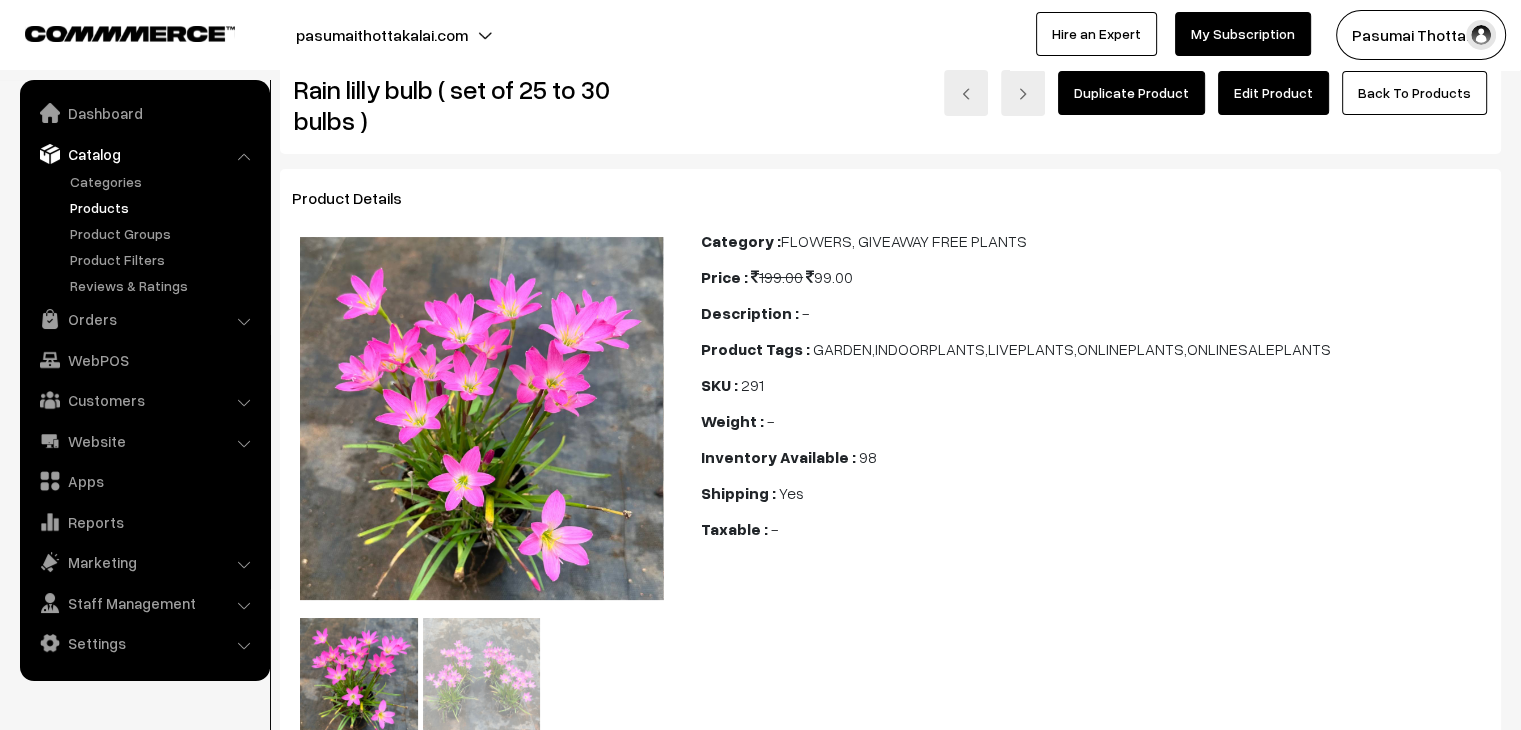 click on "Edit Product" at bounding box center [1273, 93] 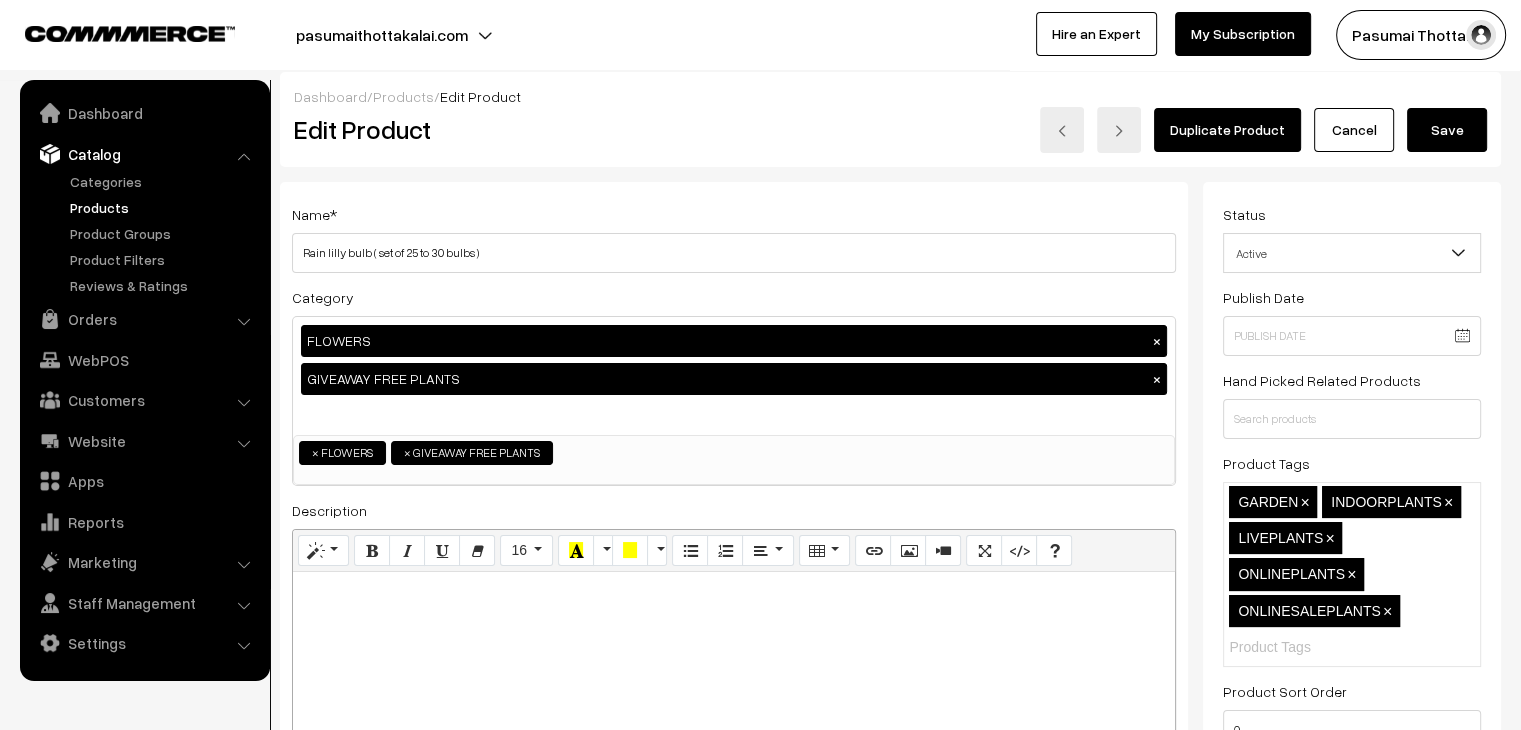 scroll, scrollTop: 0, scrollLeft: 0, axis: both 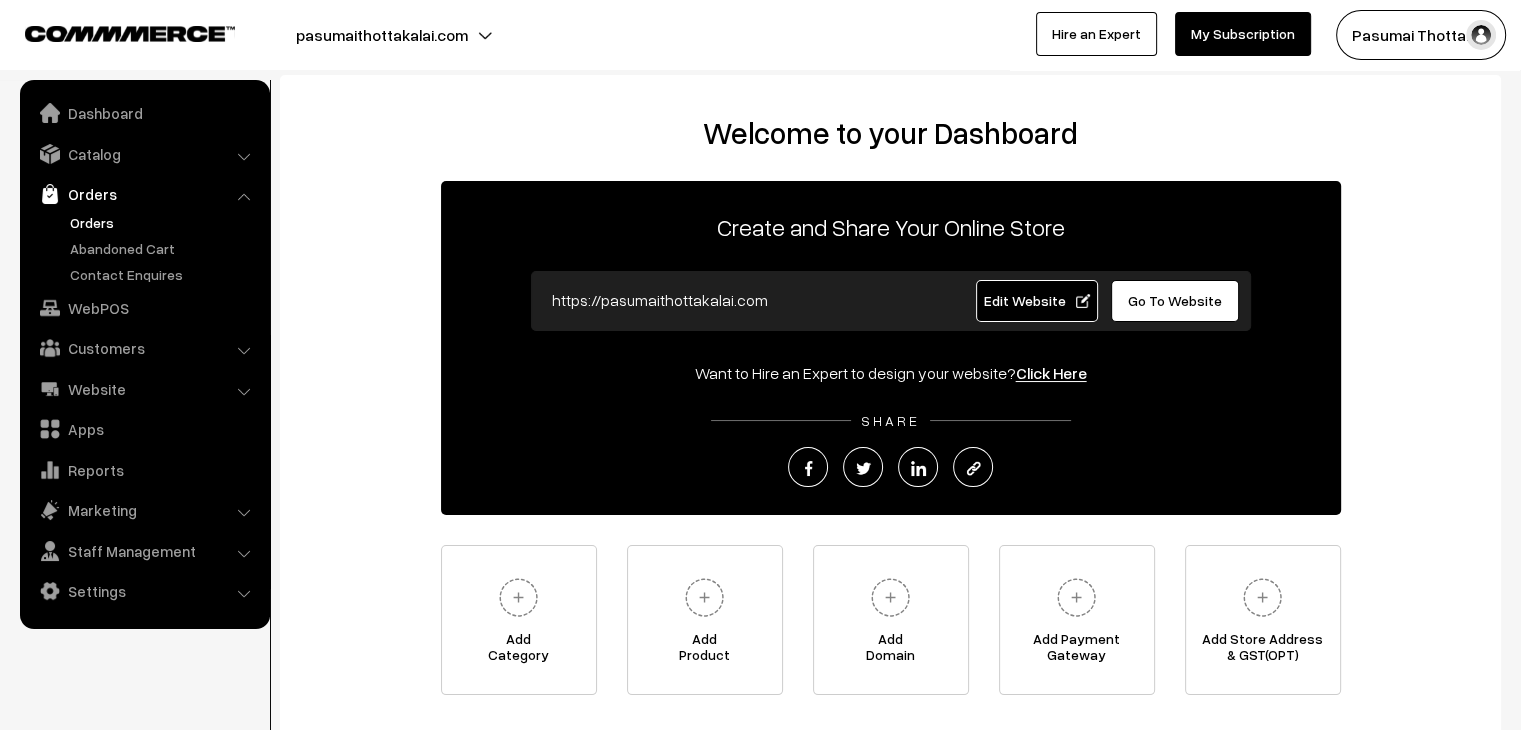 click on "Orders" at bounding box center [164, 222] 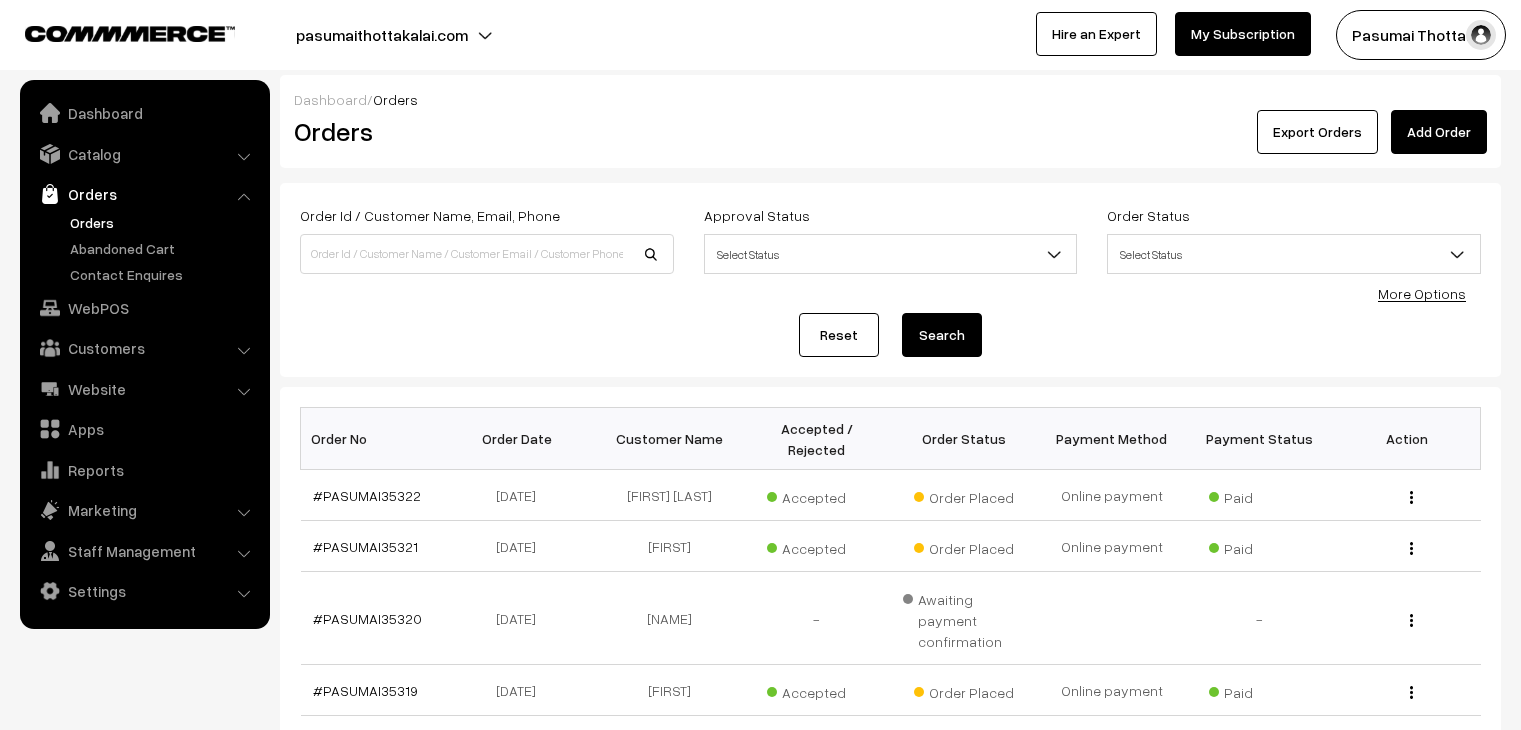 scroll, scrollTop: 0, scrollLeft: 0, axis: both 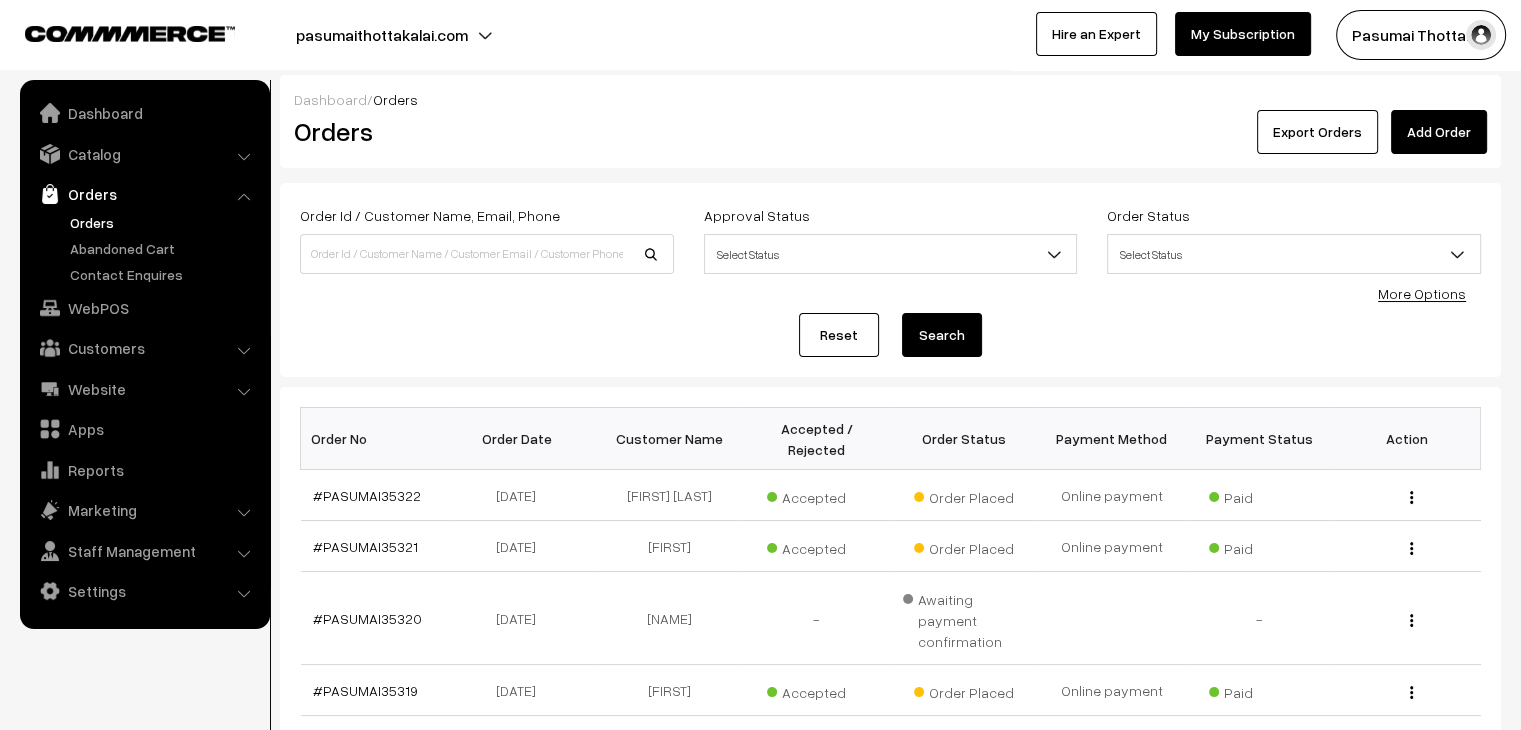 click on "More Options" at bounding box center [1422, 293] 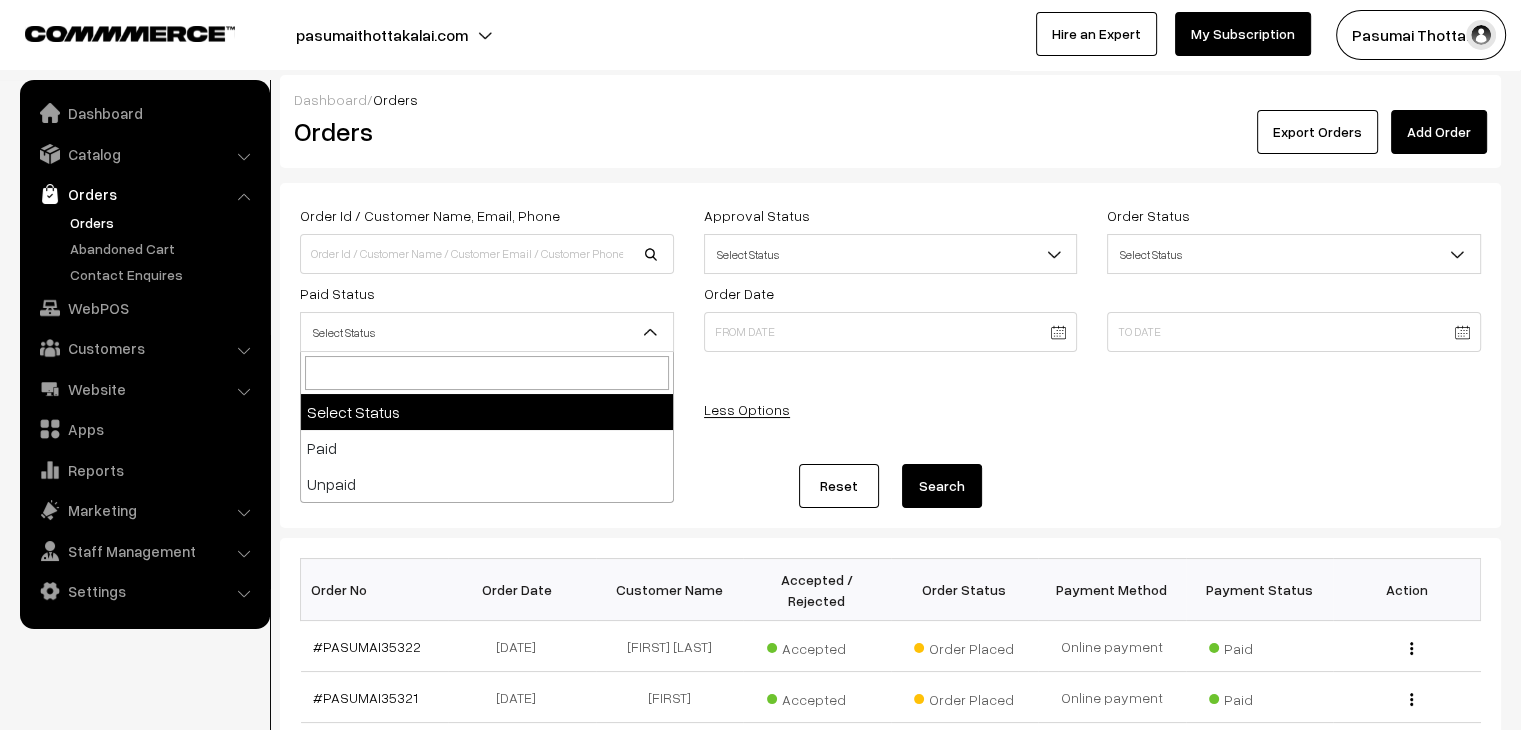click on "Select Status" at bounding box center [487, 332] 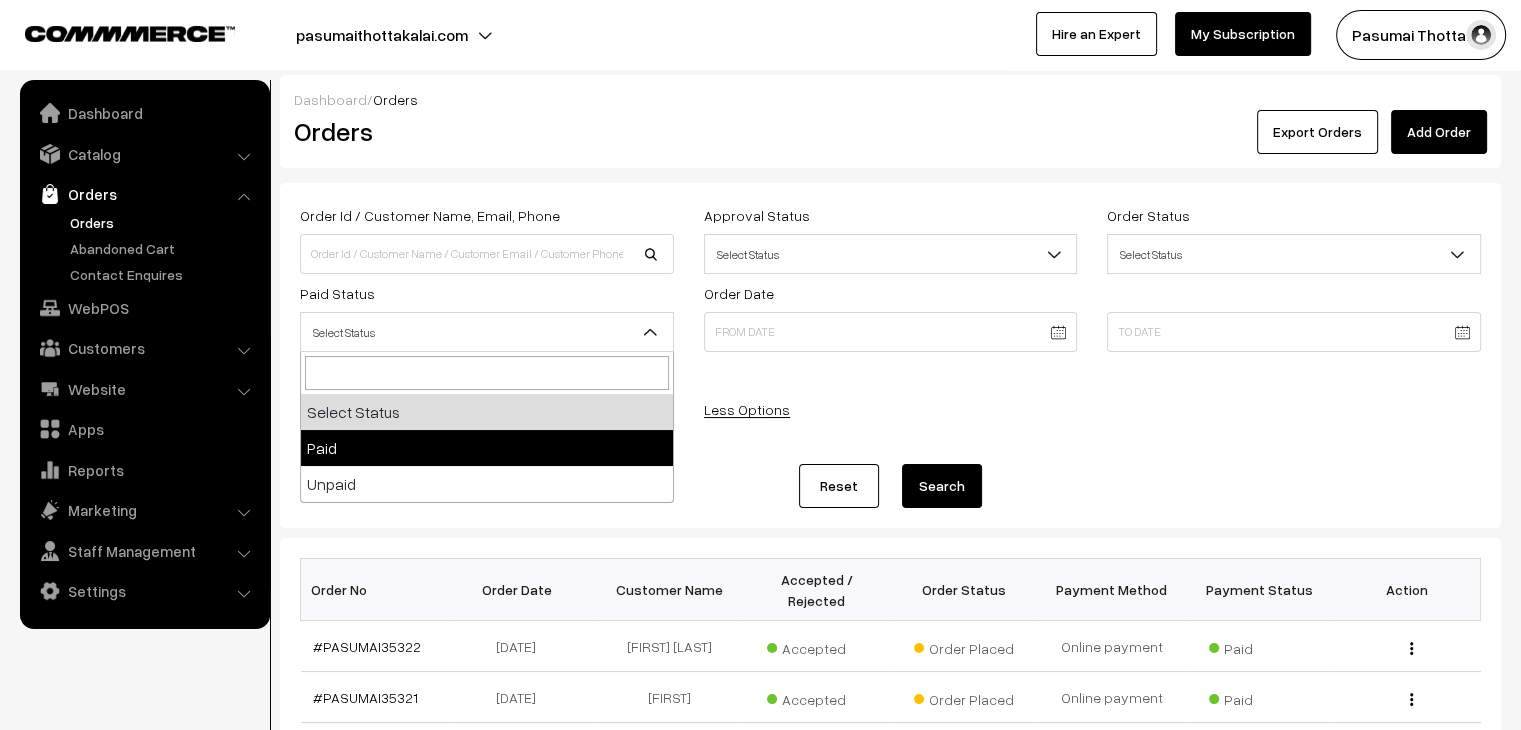 select on "1" 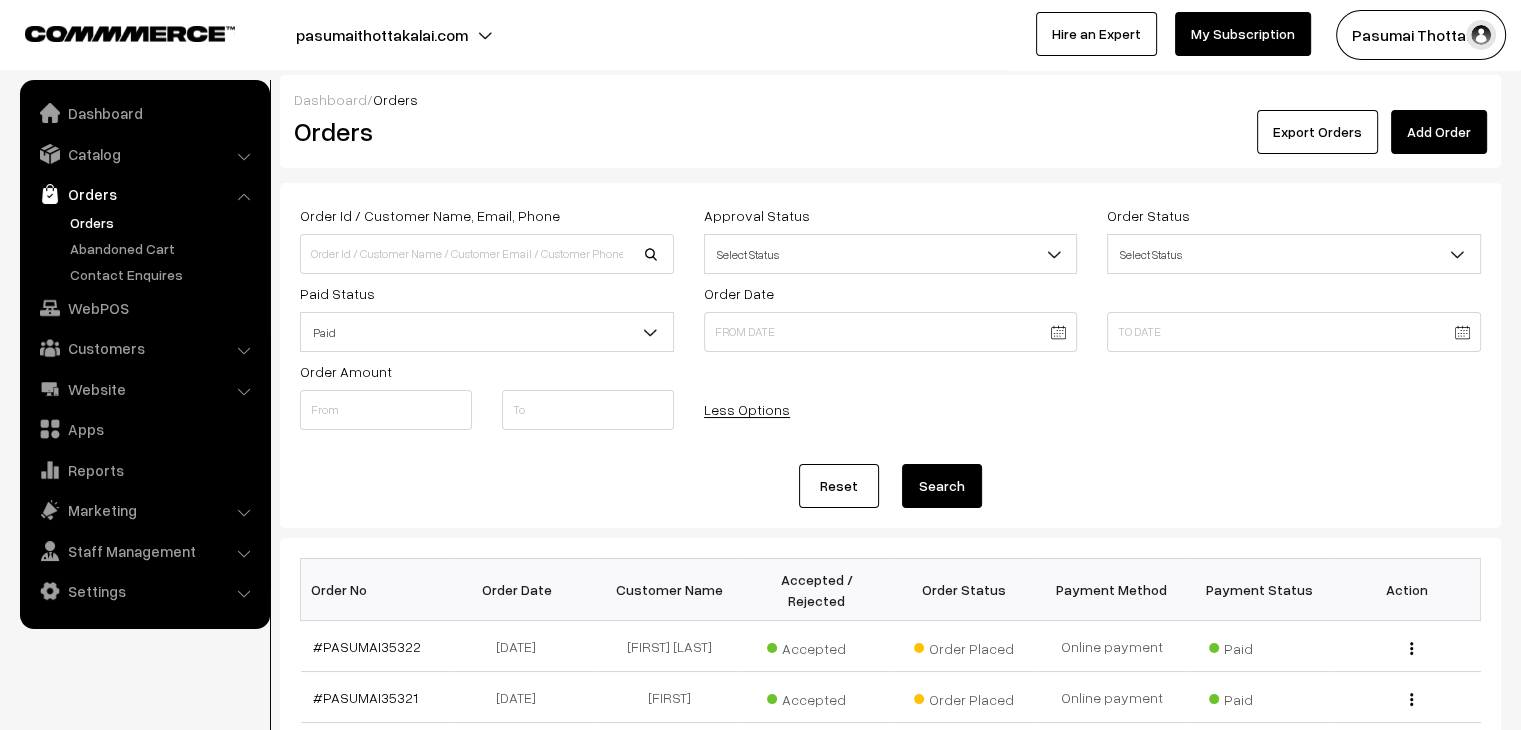 click on "Search" at bounding box center [942, 486] 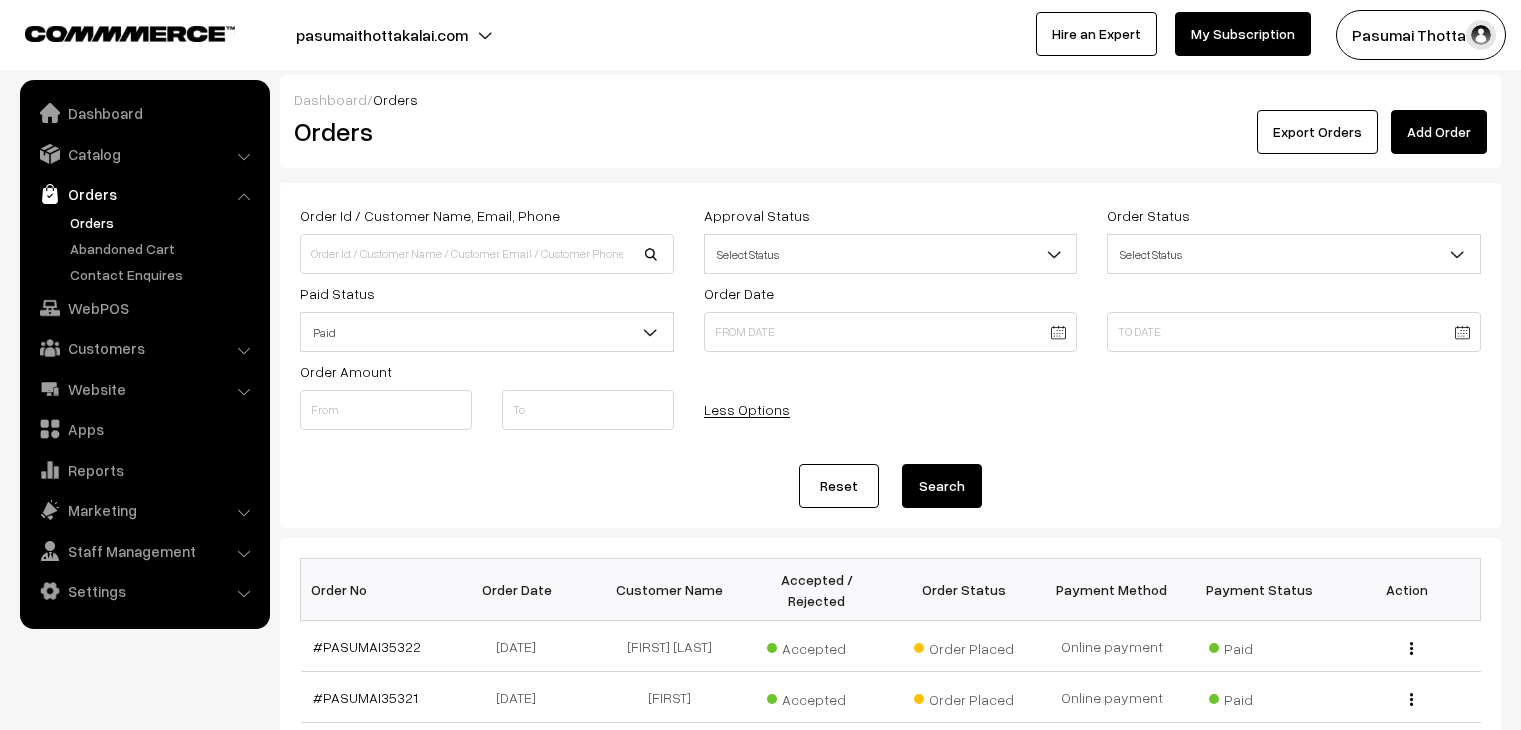 scroll, scrollTop: 0, scrollLeft: 0, axis: both 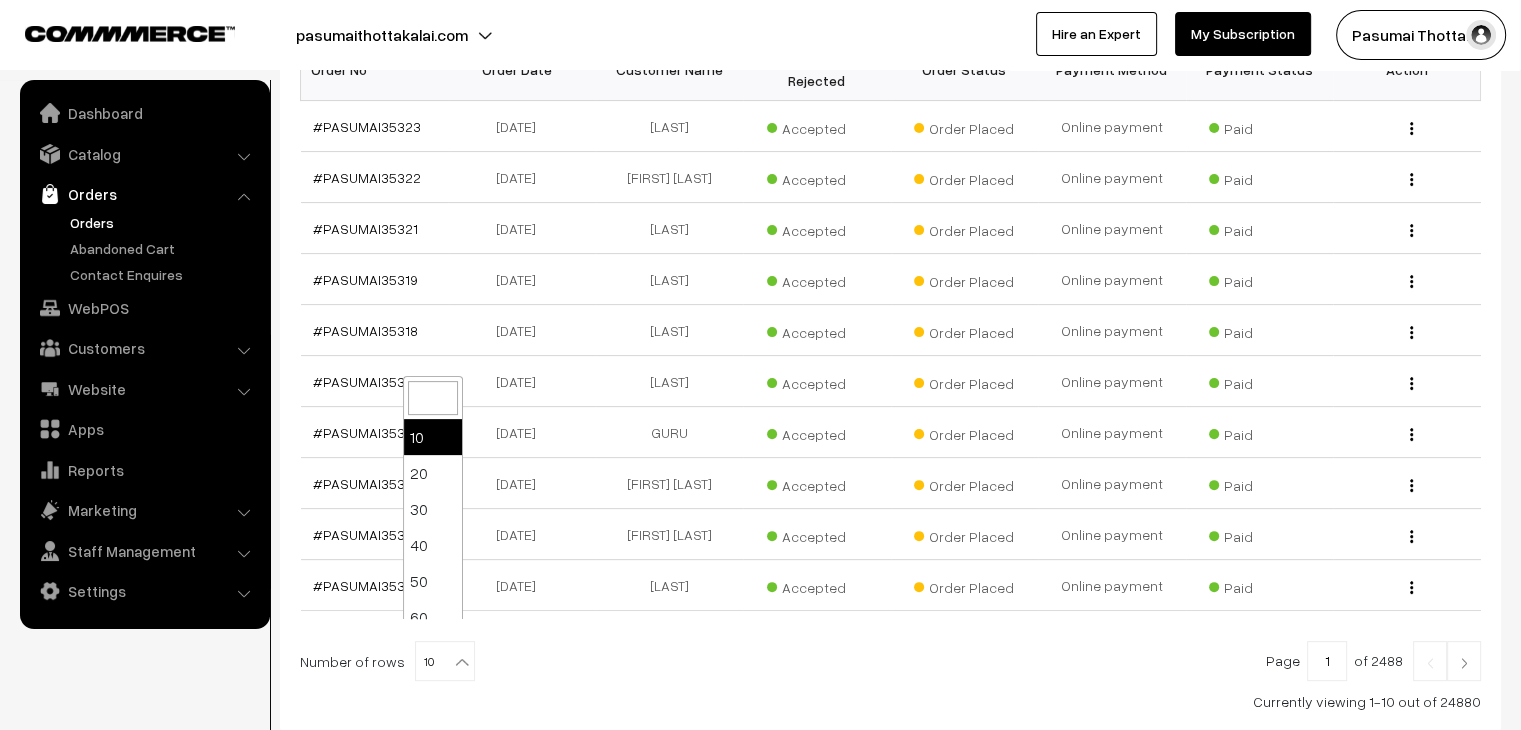 click at bounding box center (462, 662) 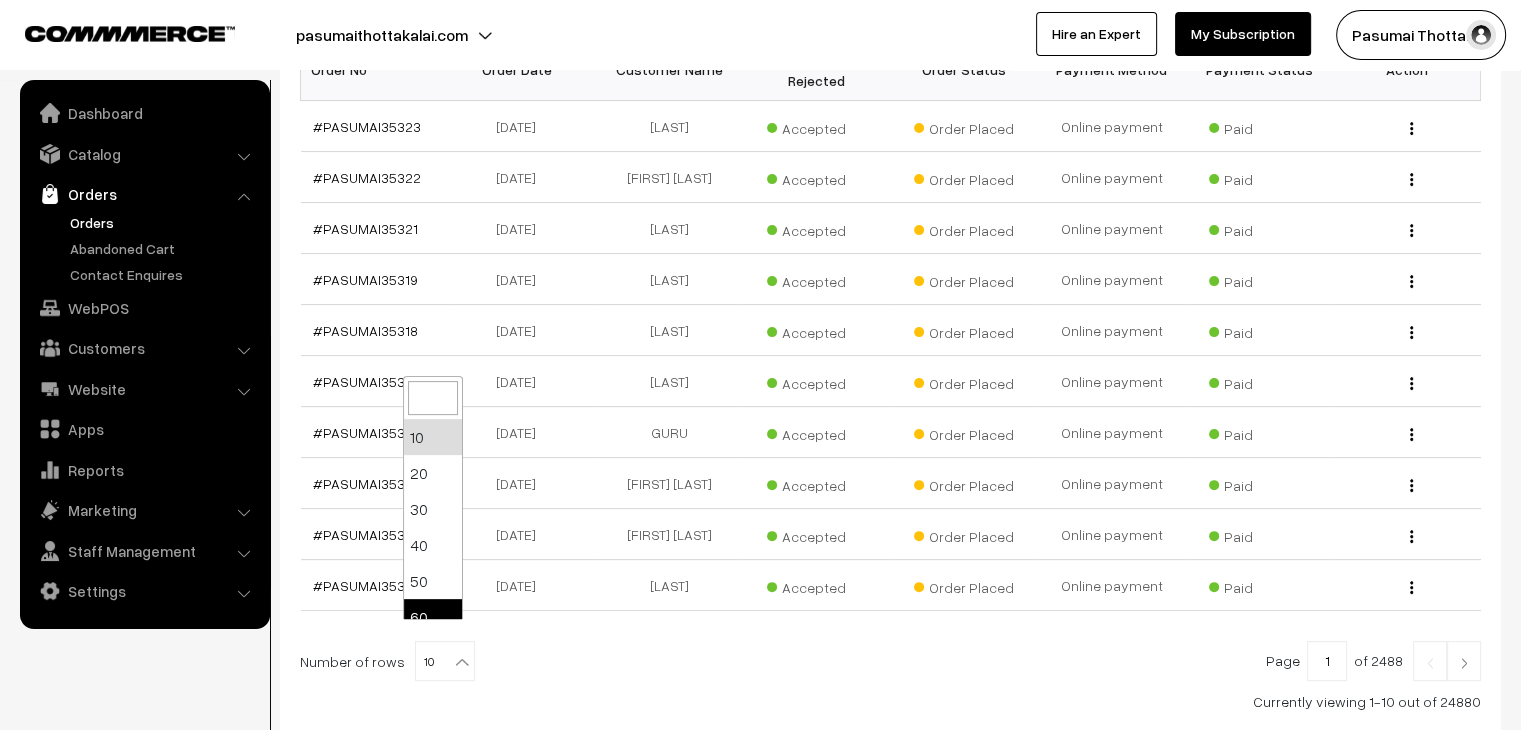 select on "60" 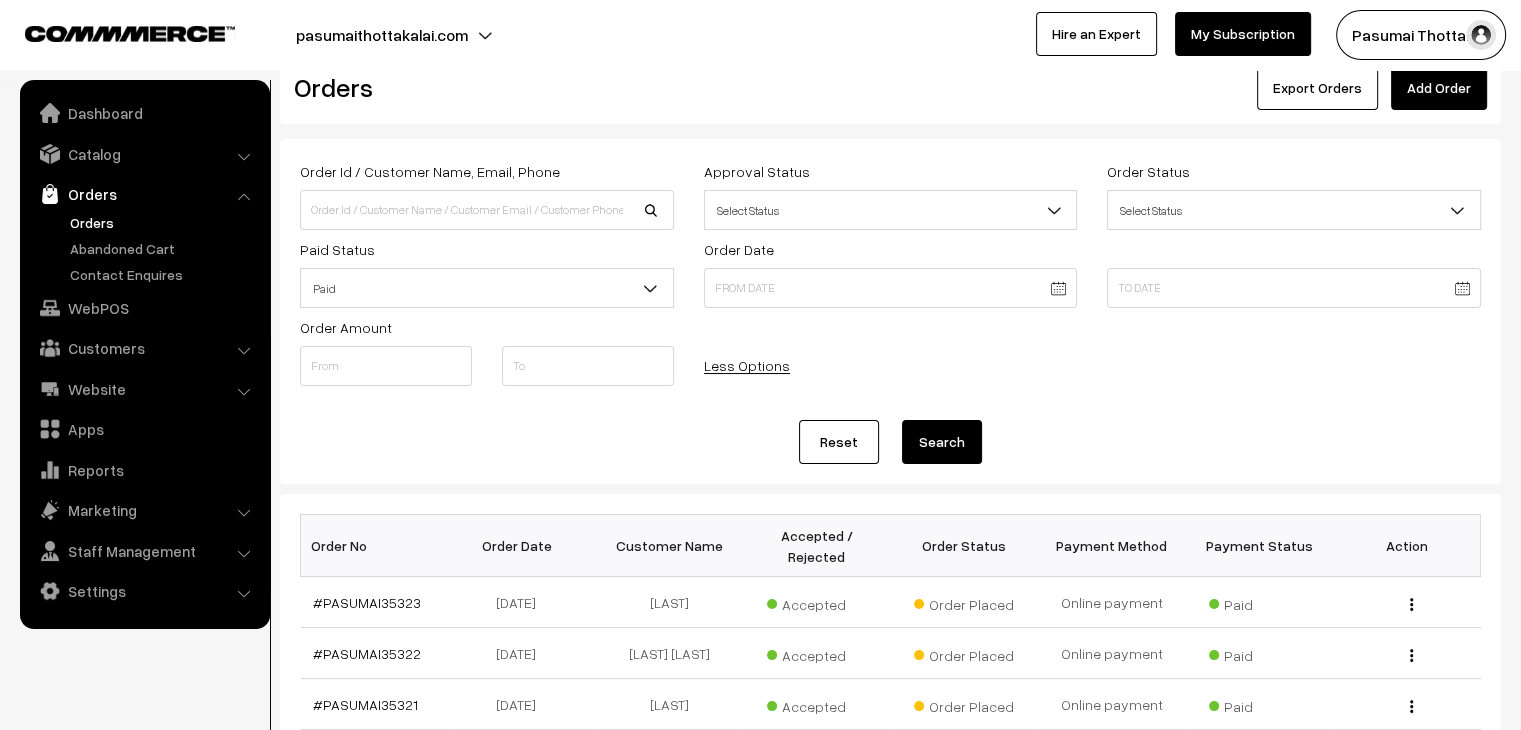scroll, scrollTop: 0, scrollLeft: 0, axis: both 